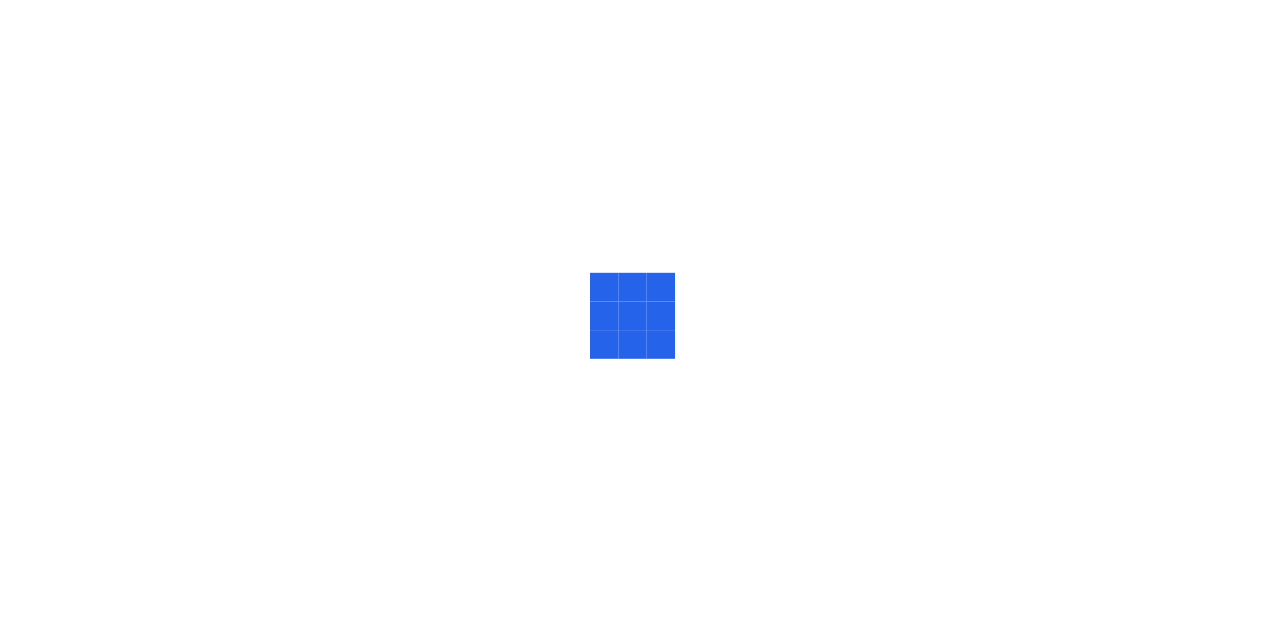 scroll, scrollTop: 0, scrollLeft: 0, axis: both 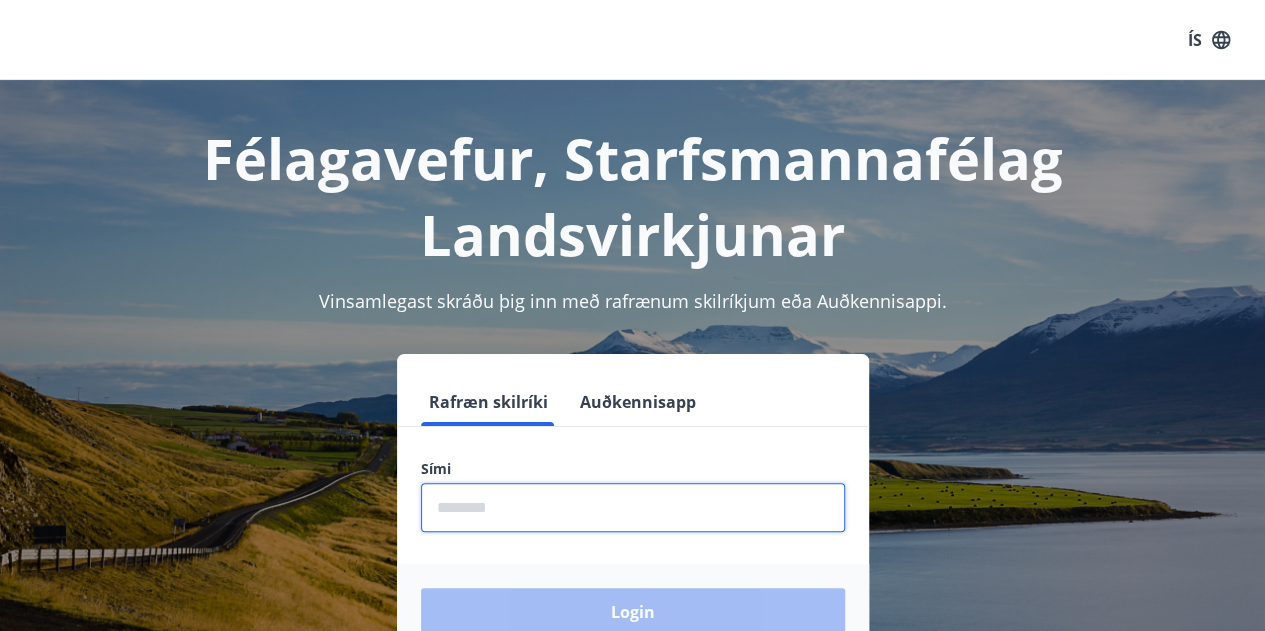 click at bounding box center (633, 507) 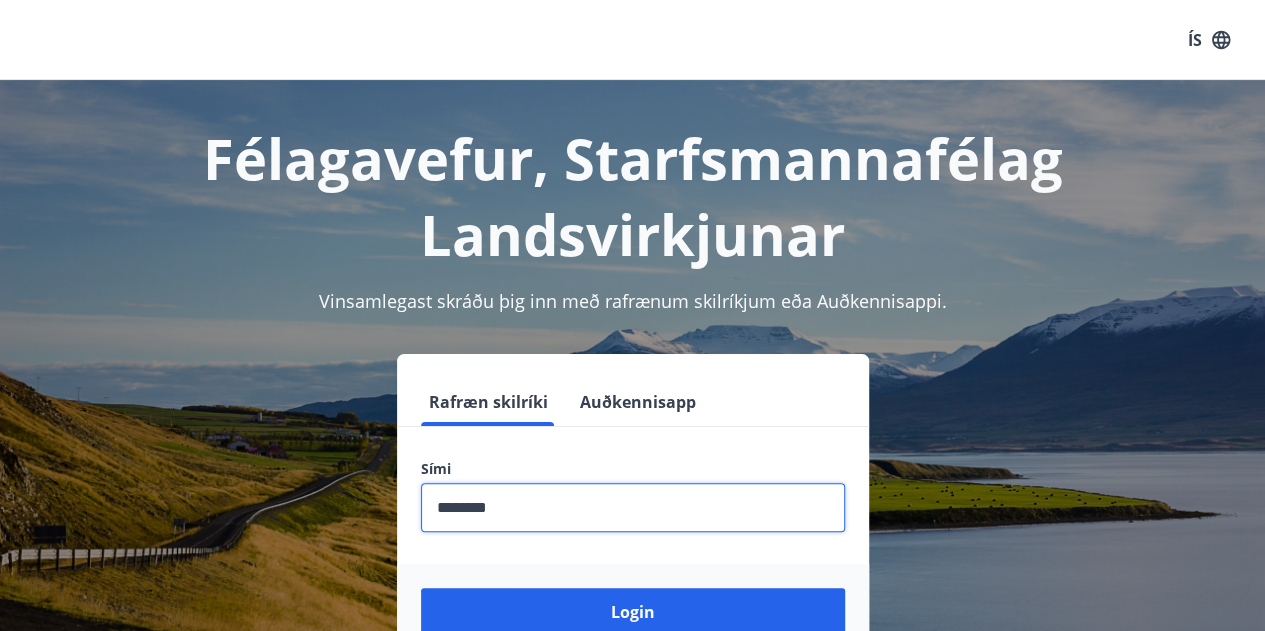 type on "********" 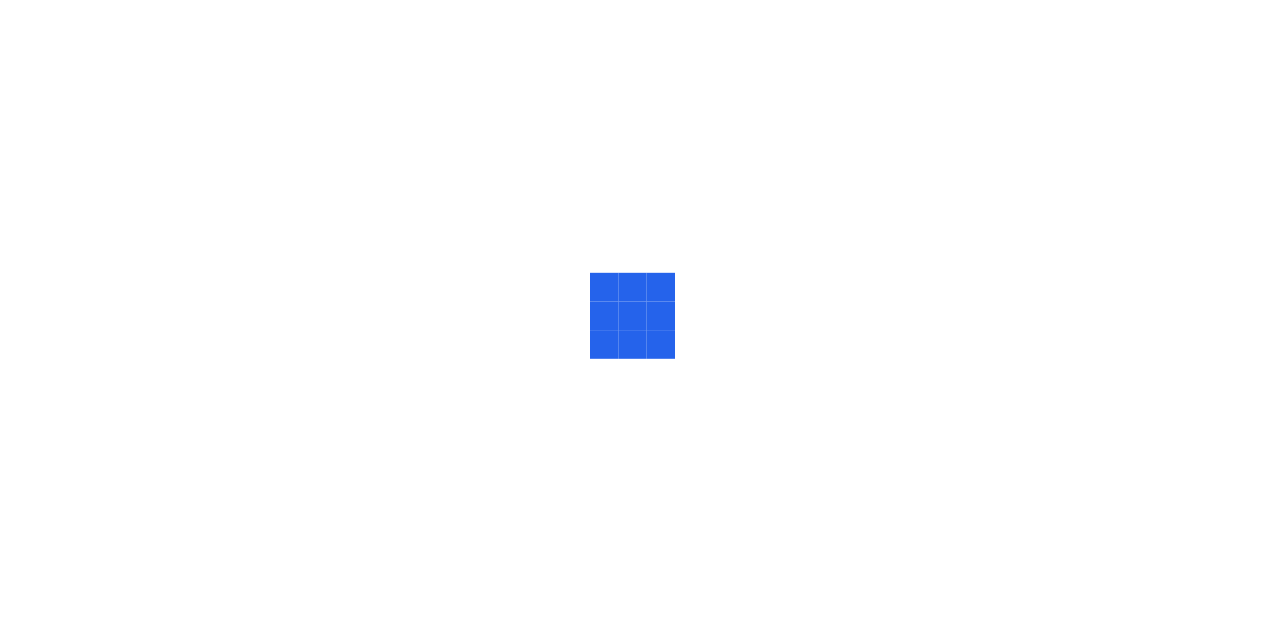 scroll, scrollTop: 0, scrollLeft: 0, axis: both 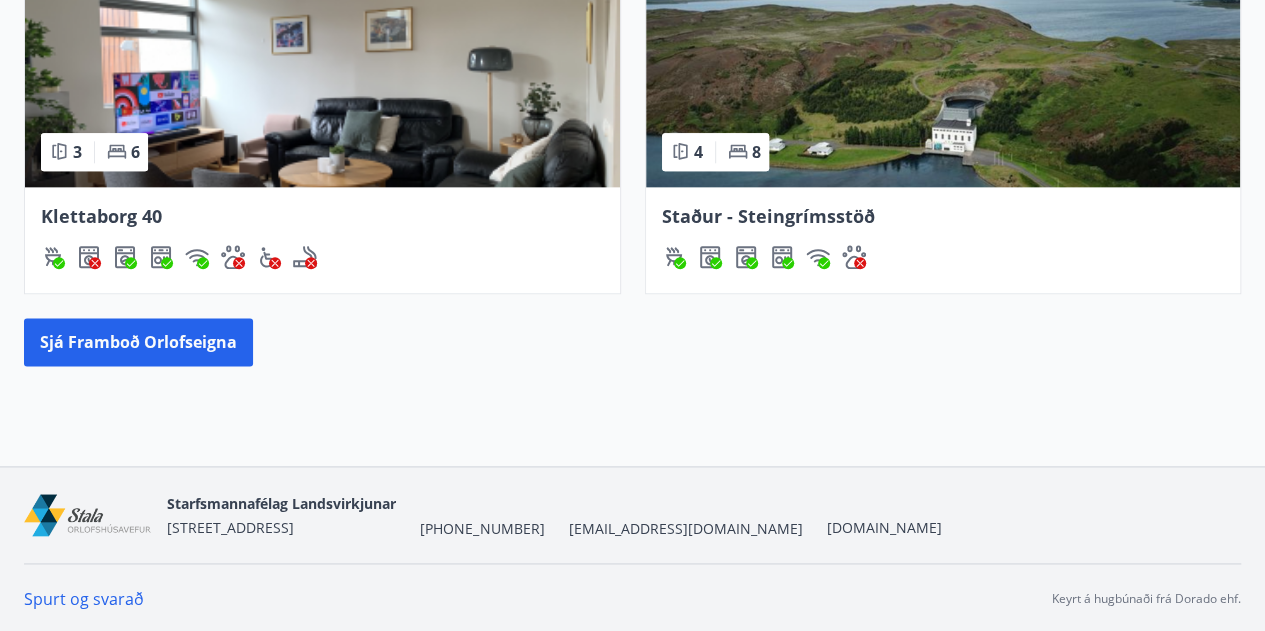 click at bounding box center (322, 90) 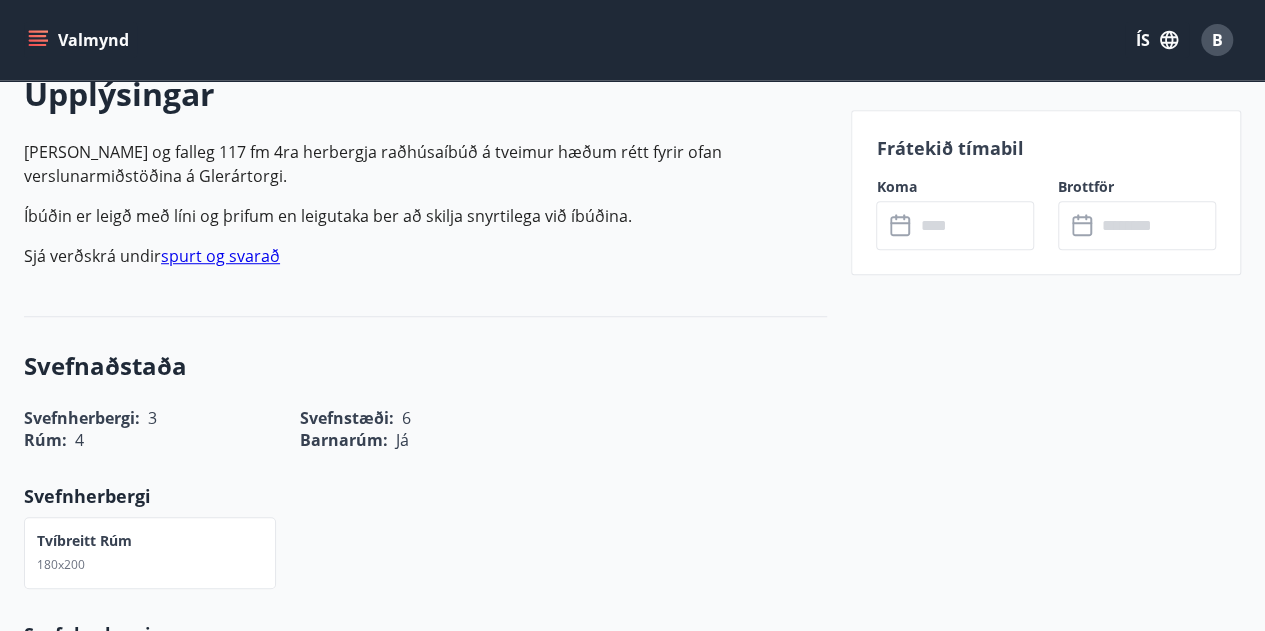 scroll, scrollTop: 500, scrollLeft: 0, axis: vertical 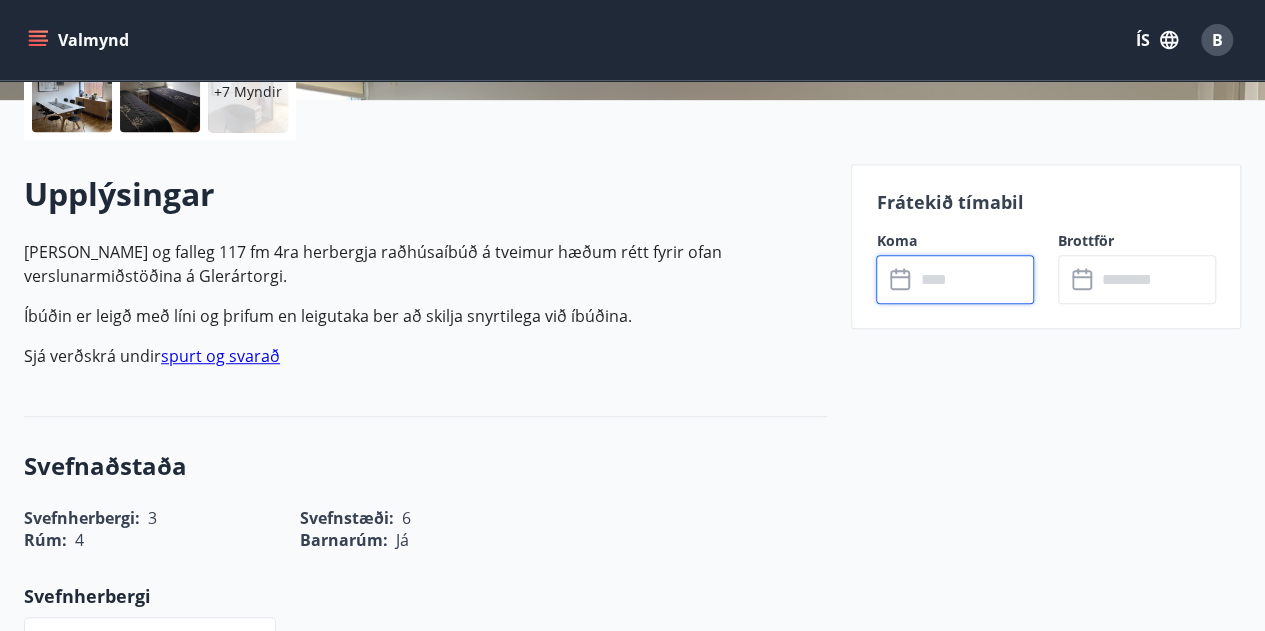 click at bounding box center (974, 279) 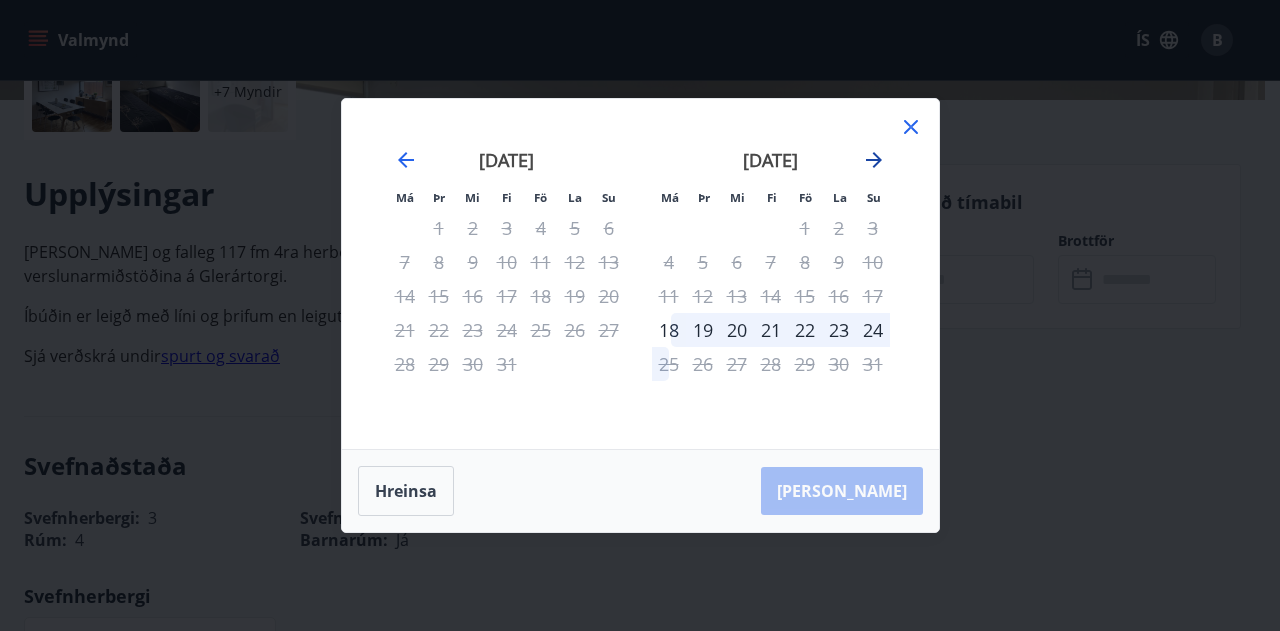 click 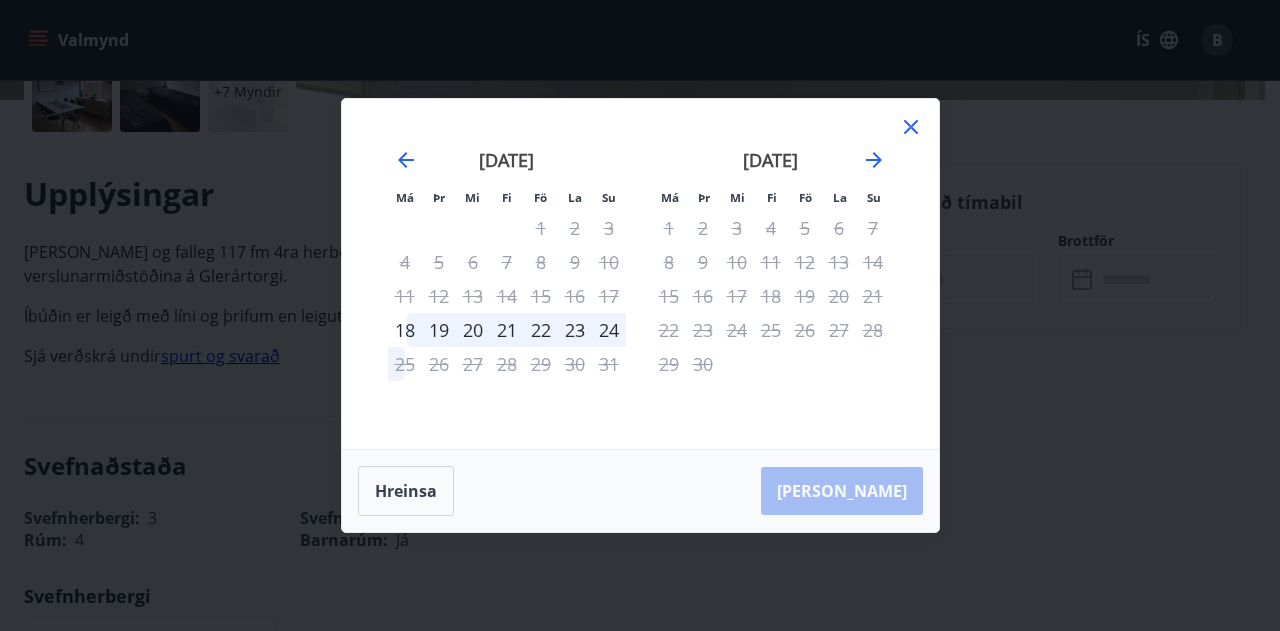 click 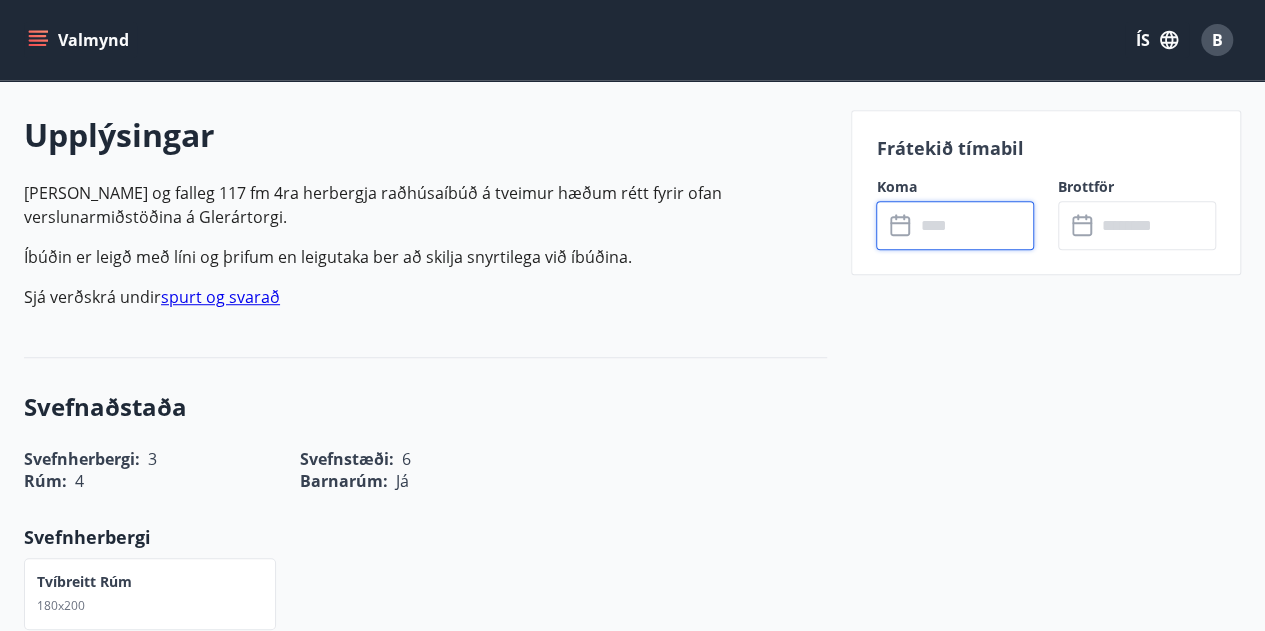 scroll, scrollTop: 500, scrollLeft: 0, axis: vertical 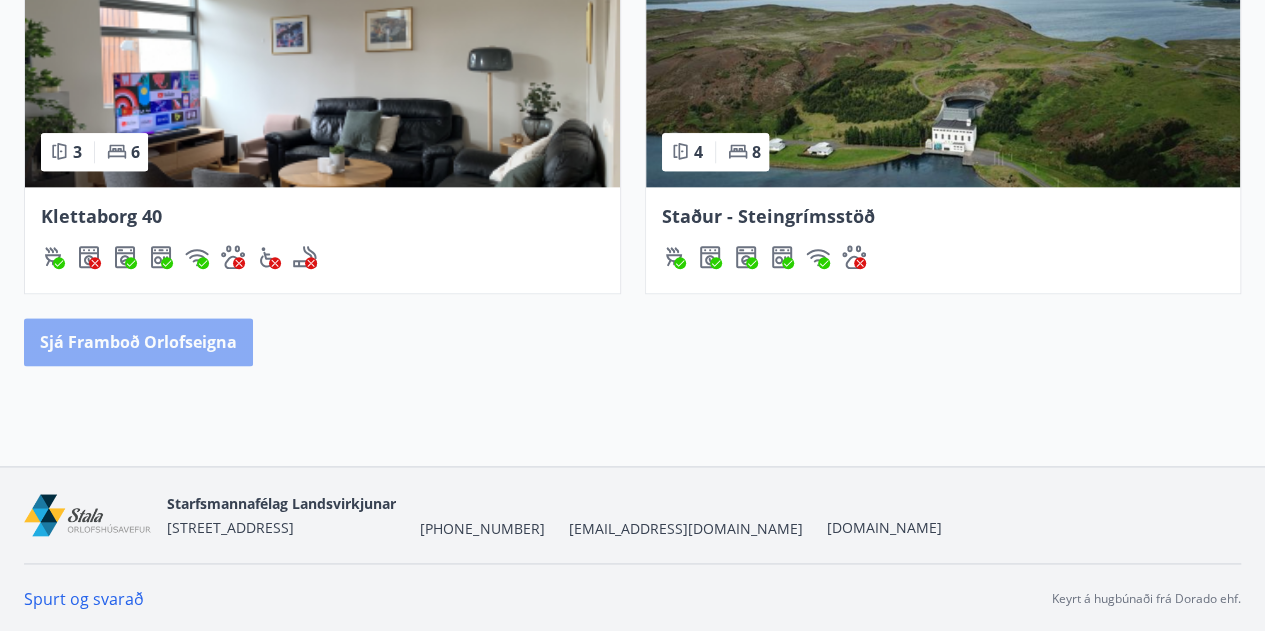 click on "Sjá framboð orlofseigna" at bounding box center [138, 342] 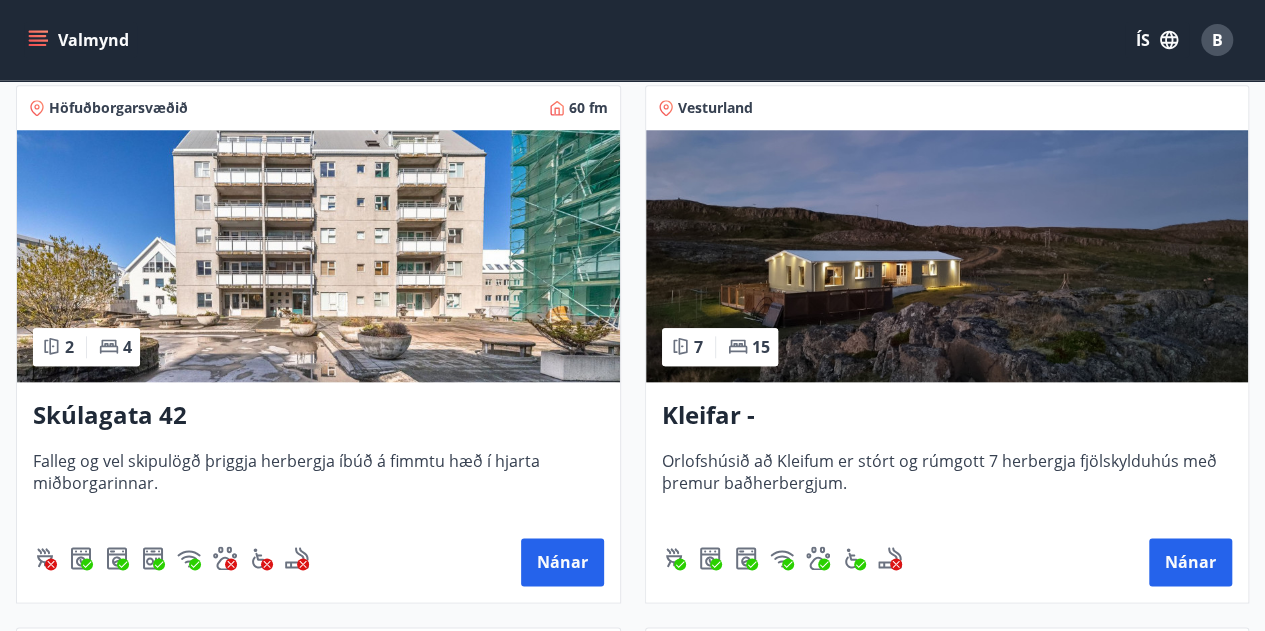 scroll, scrollTop: 1300, scrollLeft: 0, axis: vertical 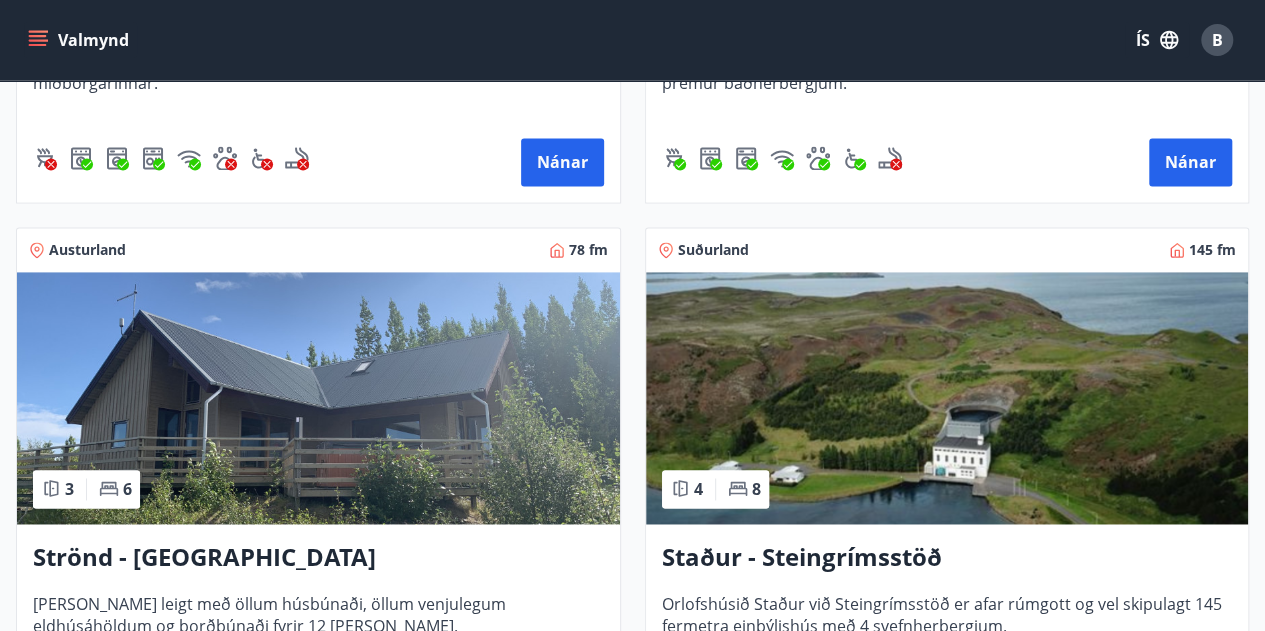 click at bounding box center [318, 398] 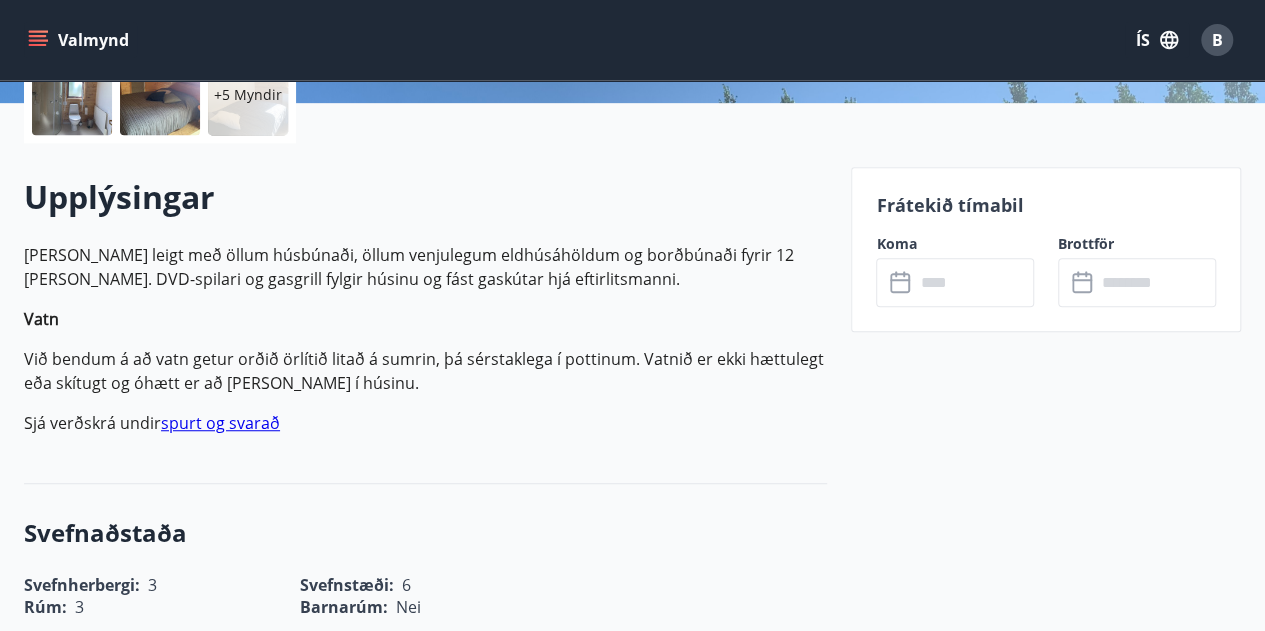 scroll, scrollTop: 500, scrollLeft: 0, axis: vertical 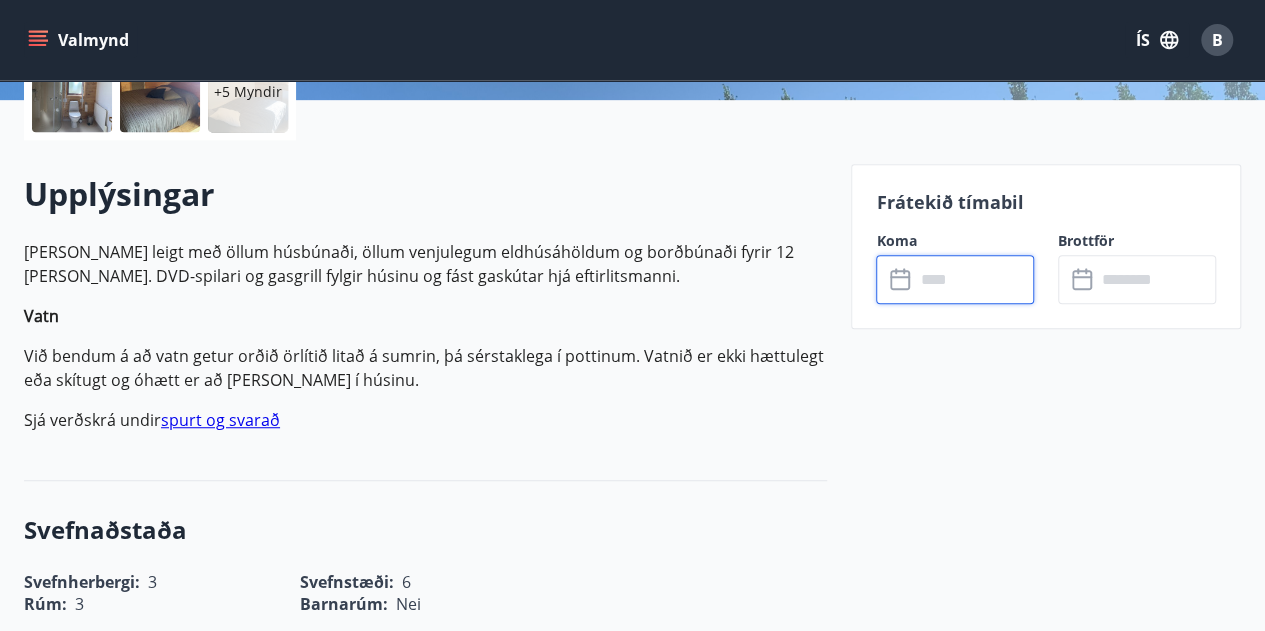click at bounding box center (974, 279) 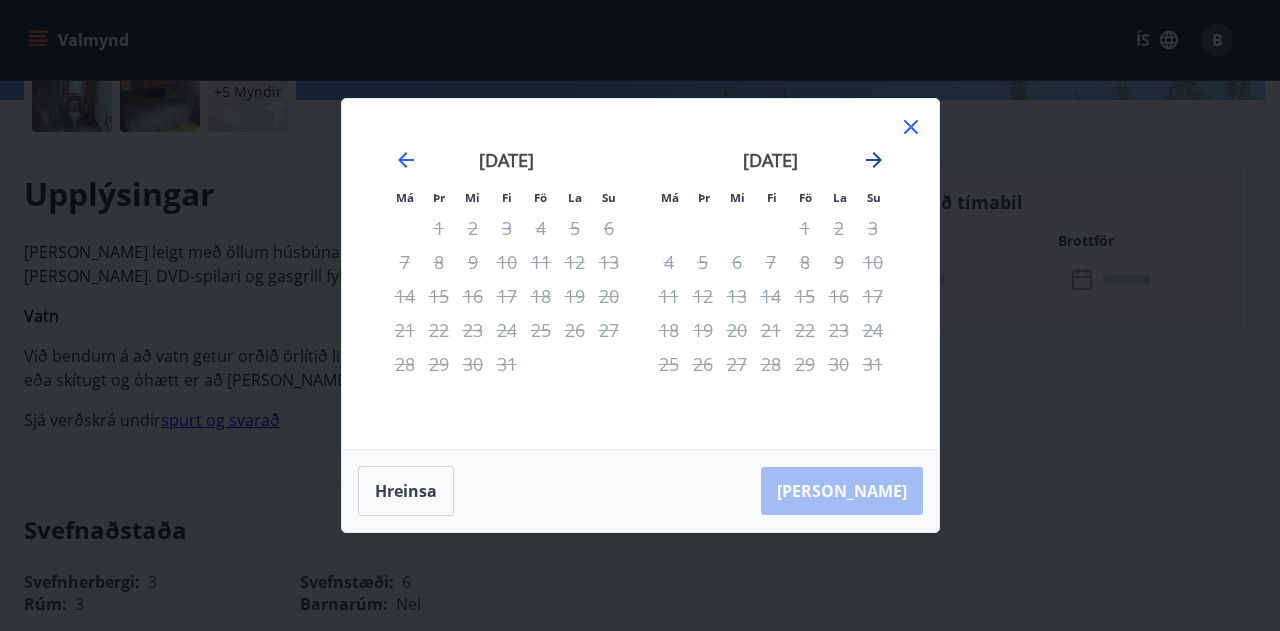click 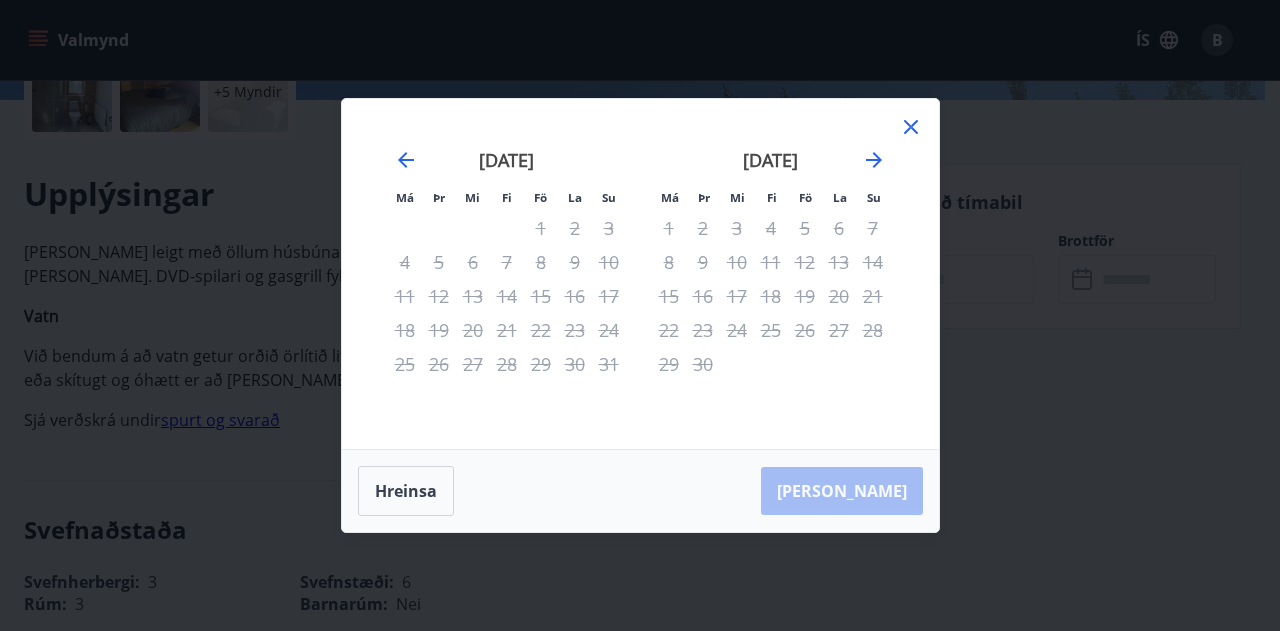 click 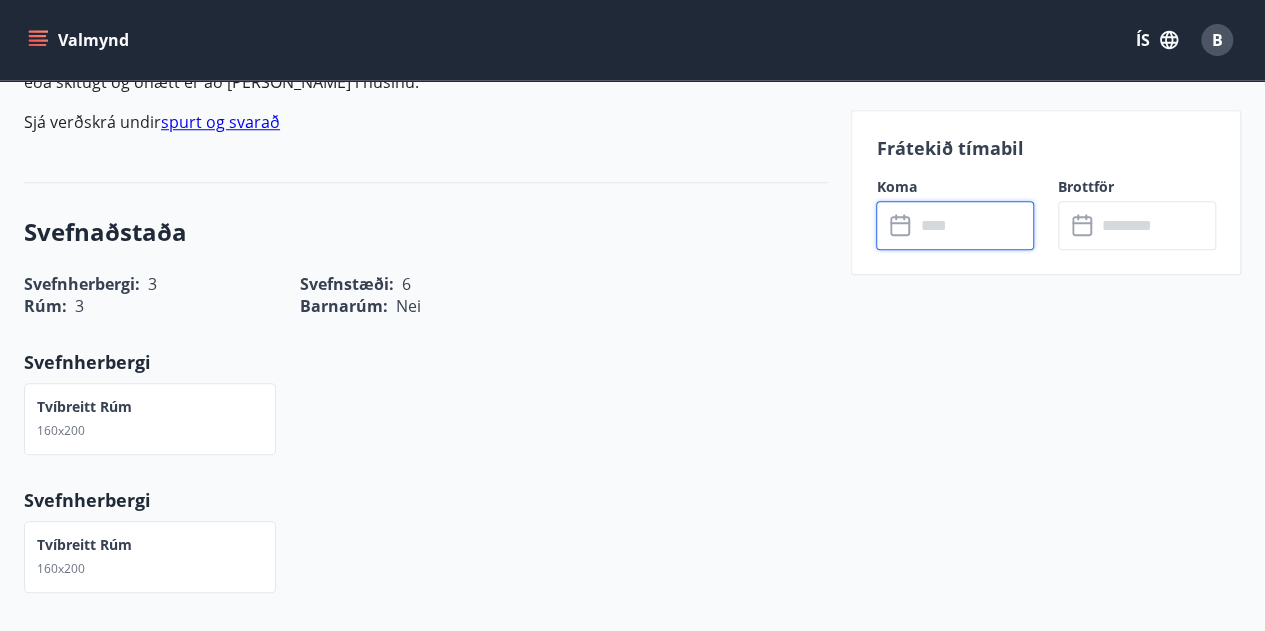 scroll, scrollTop: 800, scrollLeft: 0, axis: vertical 